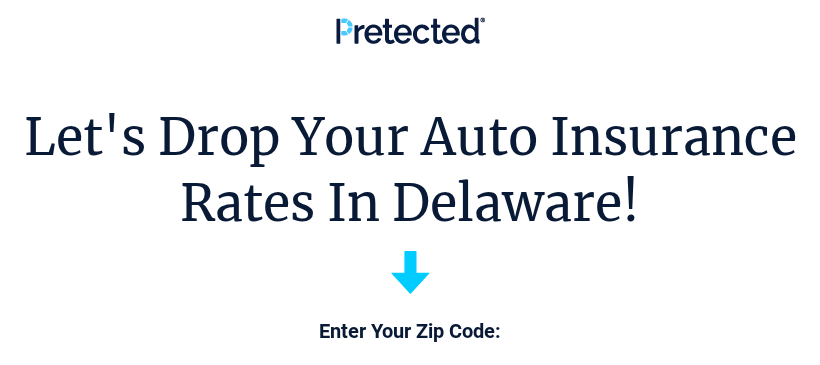 scroll, scrollTop: 0, scrollLeft: 0, axis: both 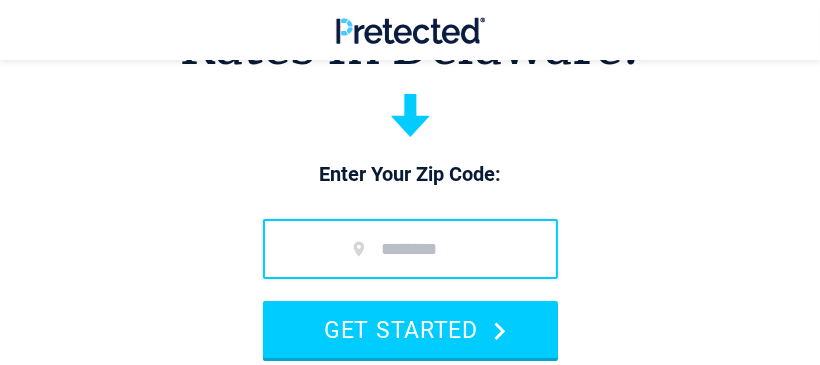 click at bounding box center (410, 249) 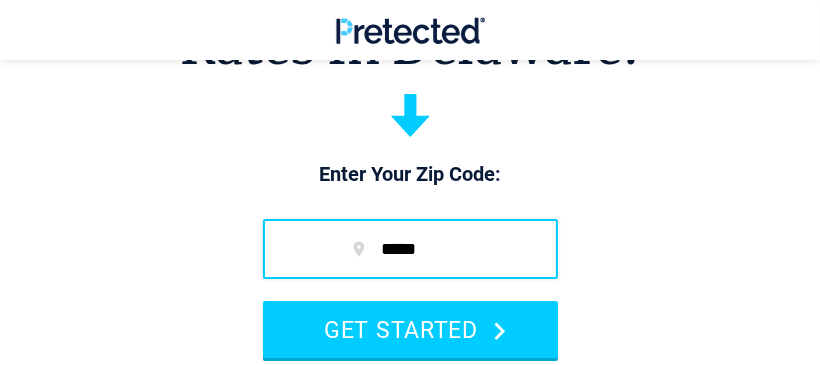 type on "*****" 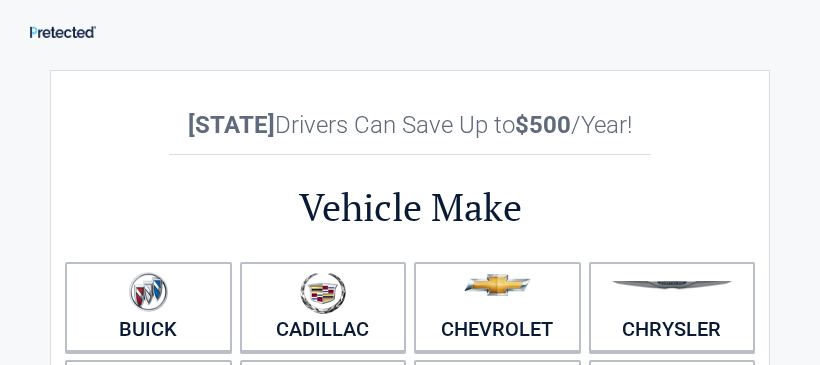 scroll, scrollTop: 0, scrollLeft: 0, axis: both 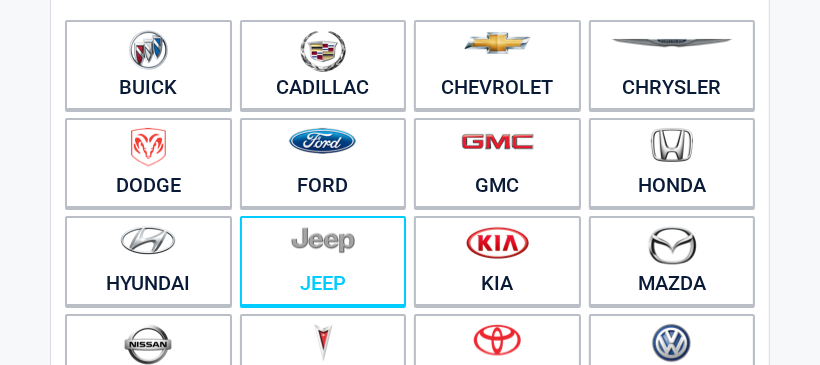 click on "Jeep" at bounding box center [323, 261] 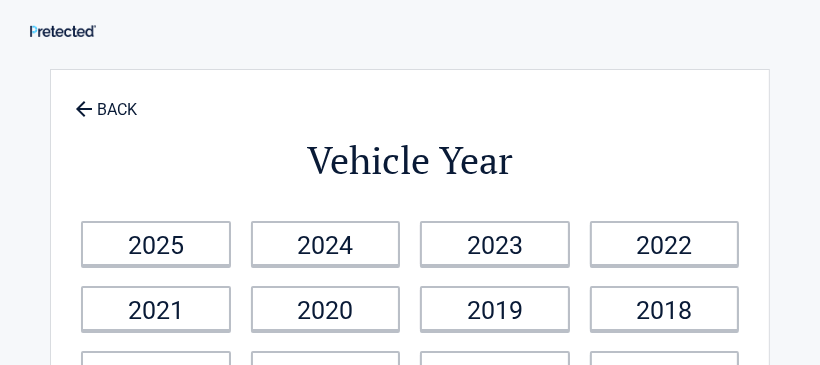 scroll, scrollTop: 0, scrollLeft: 0, axis: both 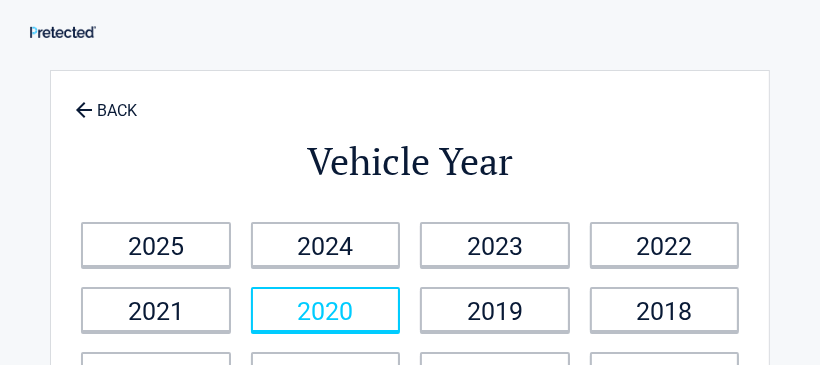 click on "2020" at bounding box center [326, 309] 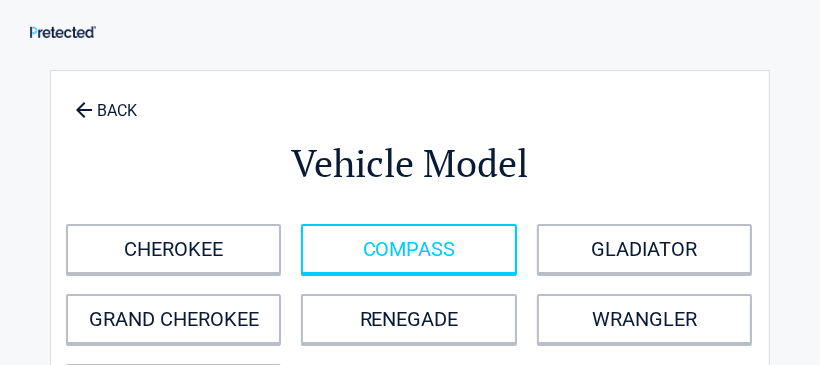 click on "COMPASS" at bounding box center [408, 249] 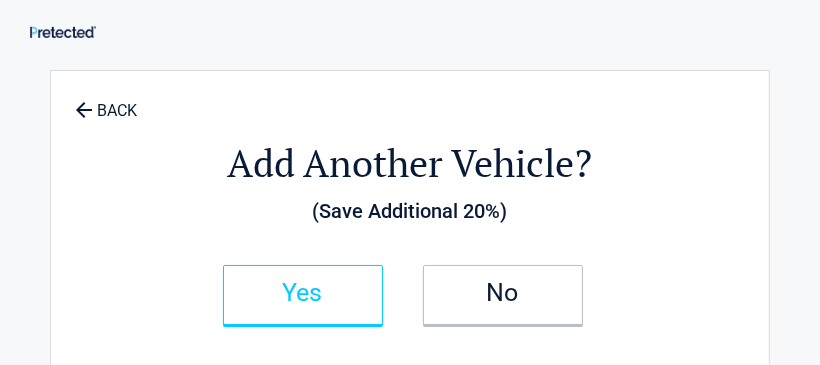 click on "Yes" at bounding box center [303, 295] 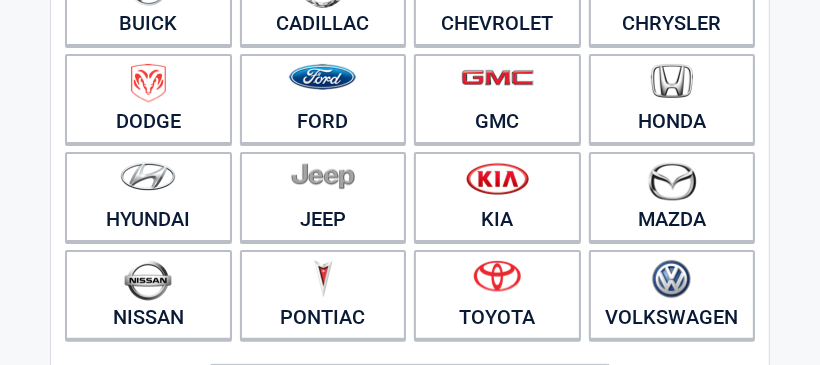 scroll, scrollTop: 346, scrollLeft: 0, axis: vertical 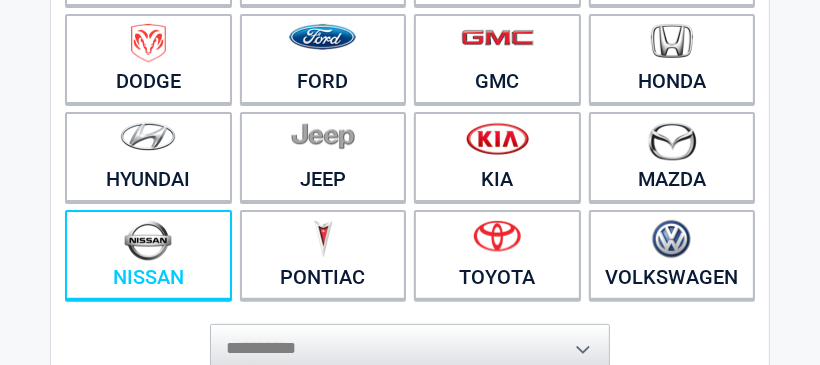 click on "Nissan" at bounding box center (148, 255) 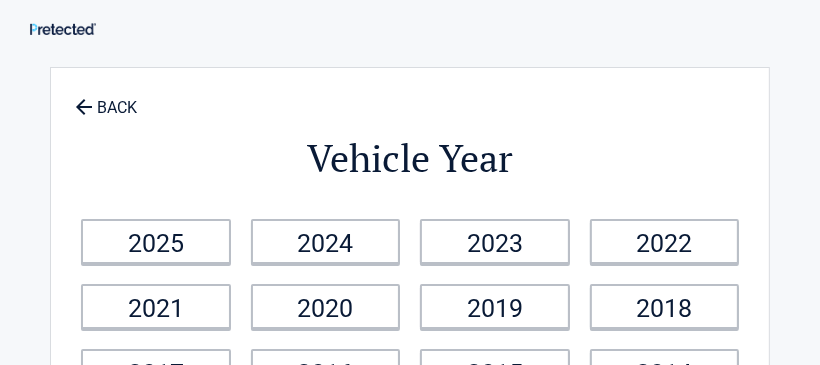 scroll, scrollTop: 0, scrollLeft: 0, axis: both 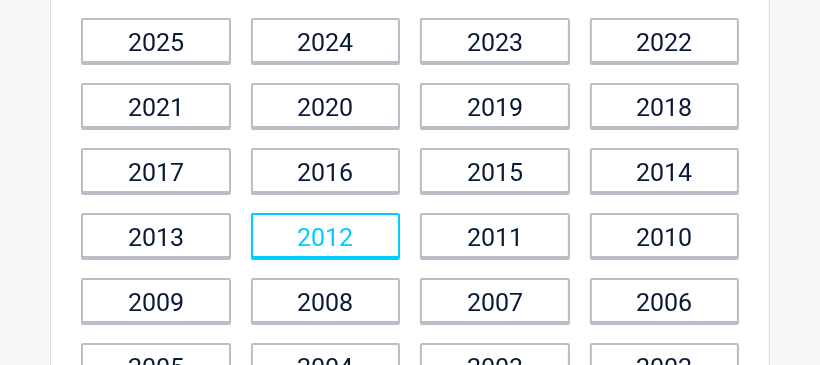 click on "2012" at bounding box center (326, 235) 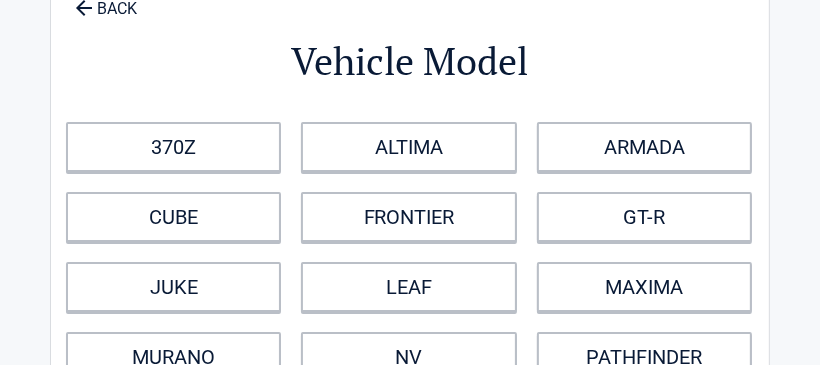 scroll, scrollTop: 0, scrollLeft: 0, axis: both 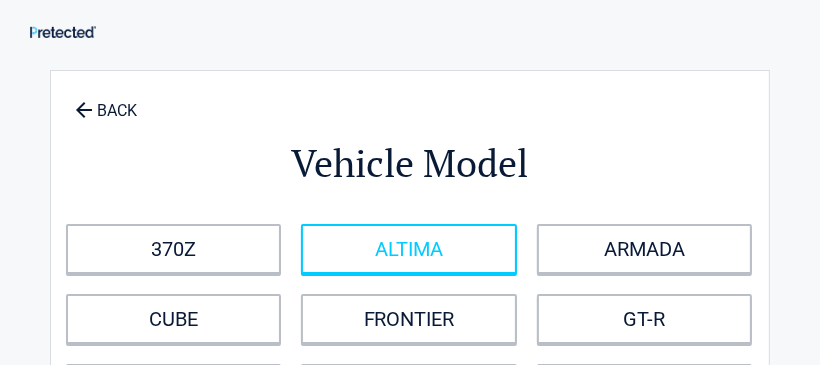 click on "ALTIMA" at bounding box center [408, 249] 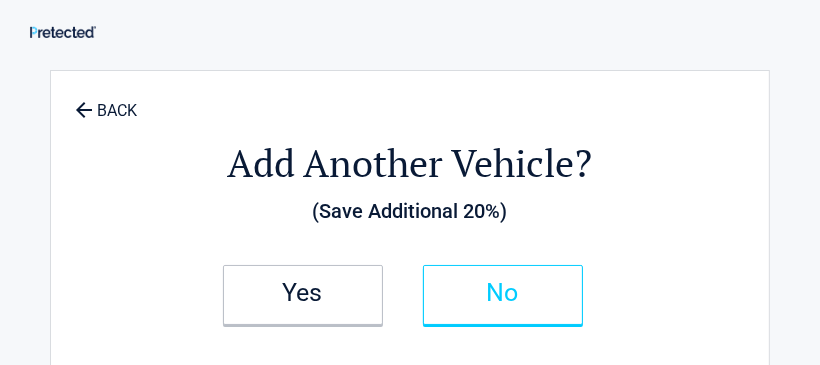 click on "No" at bounding box center (503, 293) 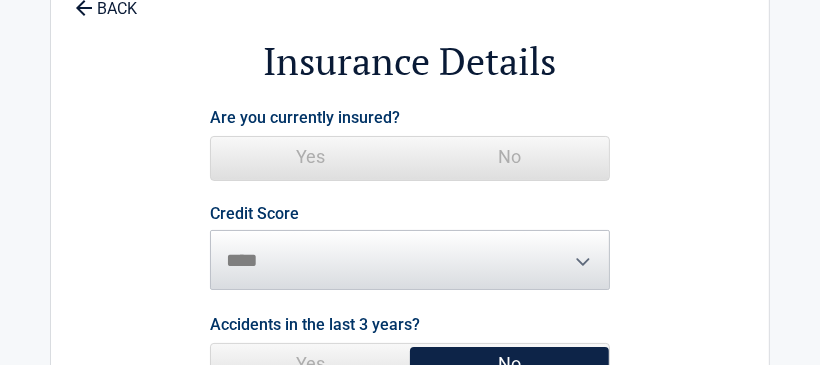 scroll, scrollTop: 120, scrollLeft: 0, axis: vertical 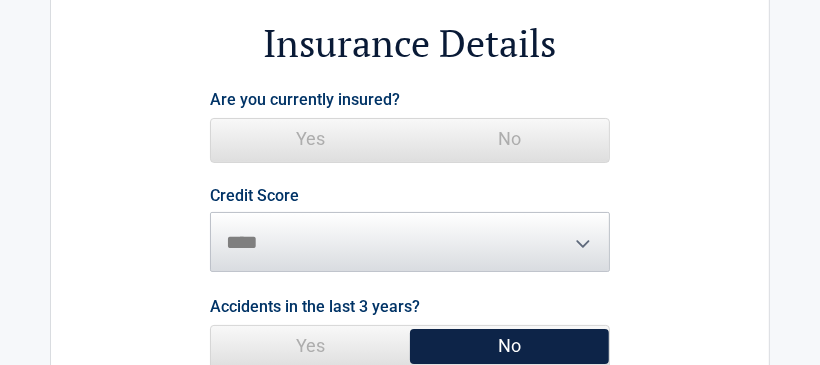 click on "Yes" at bounding box center [310, 139] 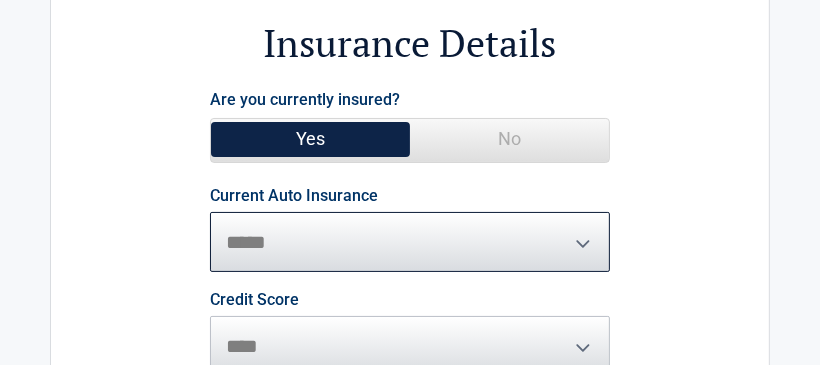 click on "**********" at bounding box center [410, 242] 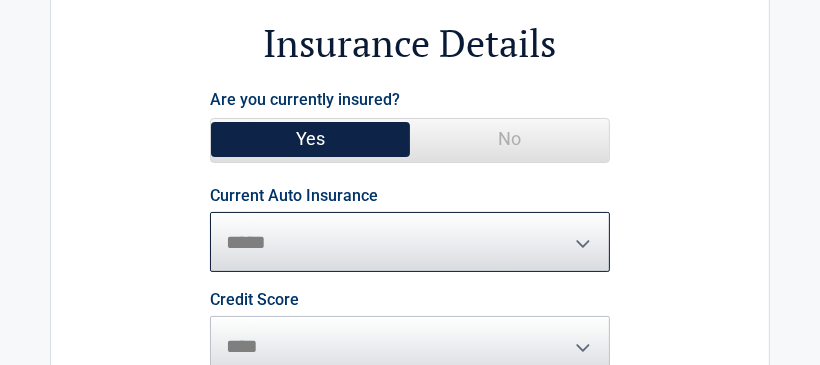 select on "**********" 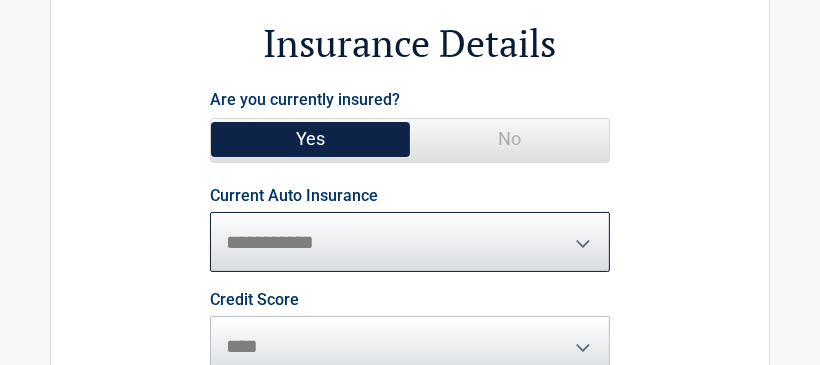 click on "**********" at bounding box center [410, 242] 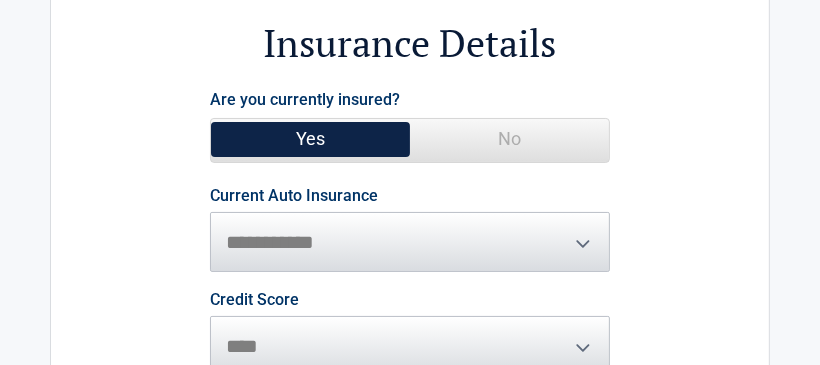click on "Credit Score
*********
****
*******
****" at bounding box center (410, 334) 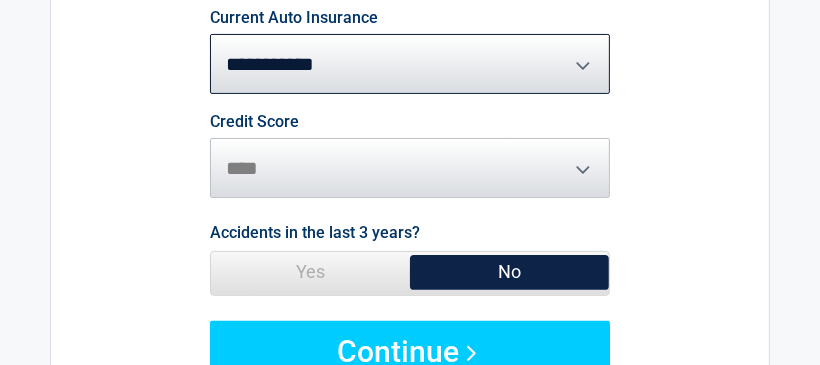 scroll, scrollTop: 314, scrollLeft: 0, axis: vertical 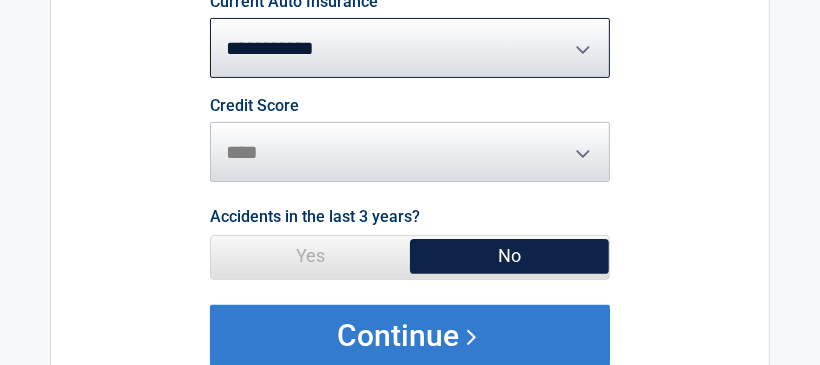 click on "Continue" at bounding box center (410, 335) 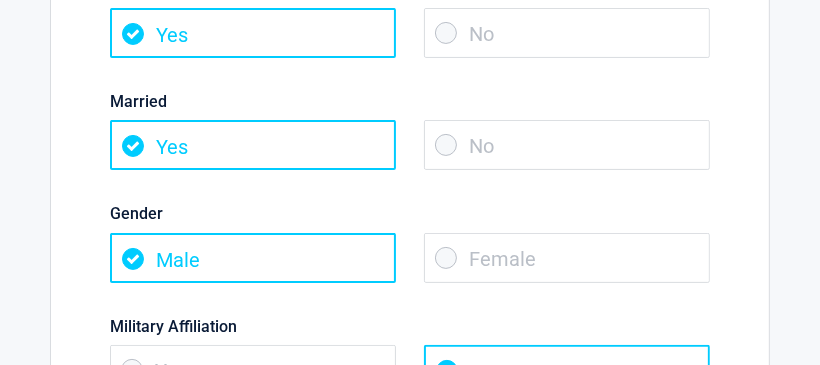 scroll, scrollTop: 295, scrollLeft: 0, axis: vertical 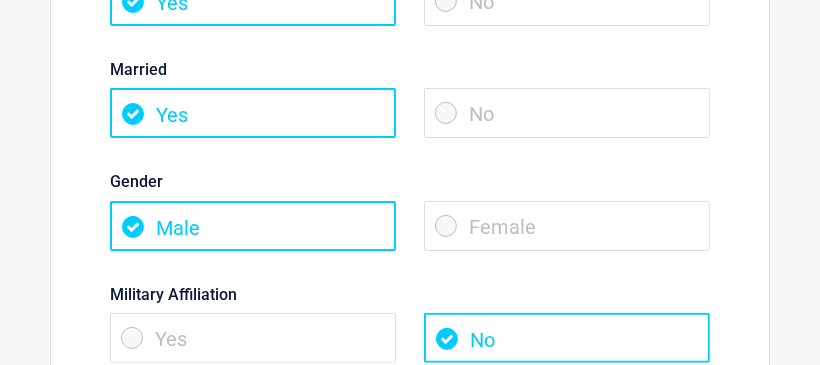 click on "No" at bounding box center (567, 113) 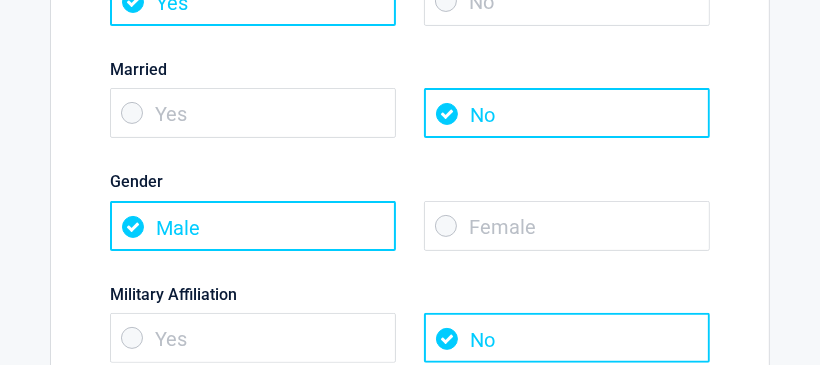 click on "Female" at bounding box center (567, 226) 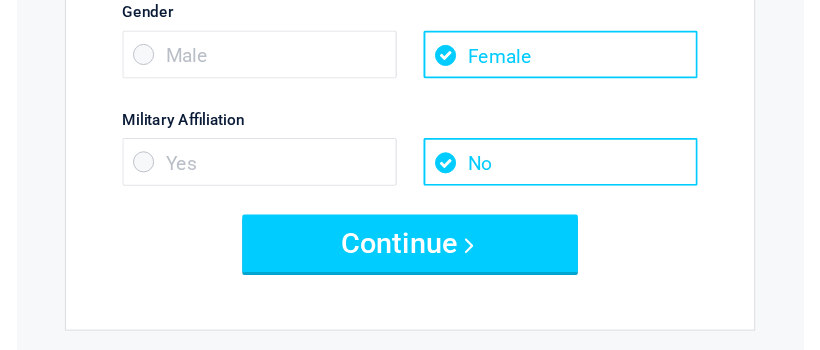 scroll, scrollTop: 490, scrollLeft: 0, axis: vertical 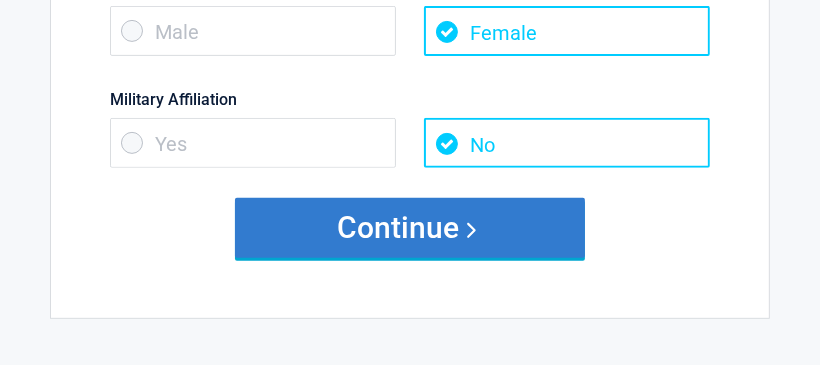 click on "Continue" at bounding box center [410, 228] 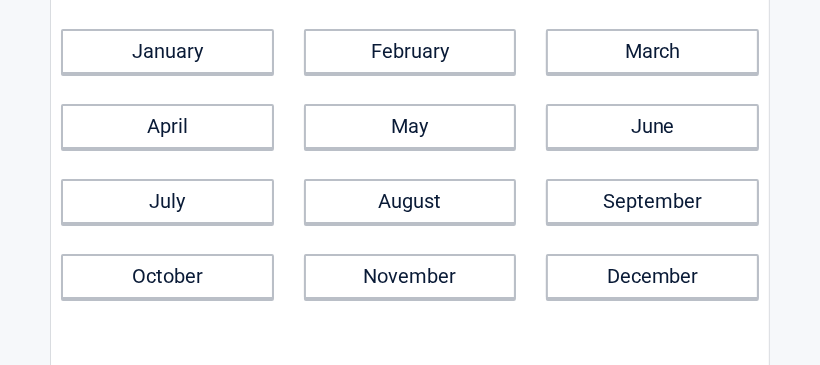 scroll, scrollTop: 213, scrollLeft: 0, axis: vertical 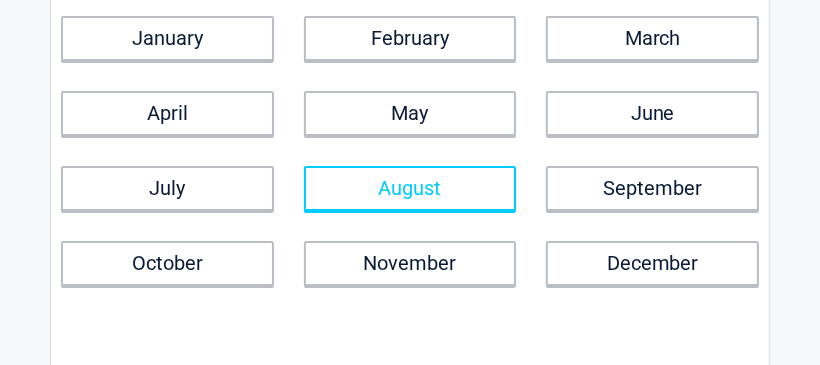 click on "August" at bounding box center [410, 188] 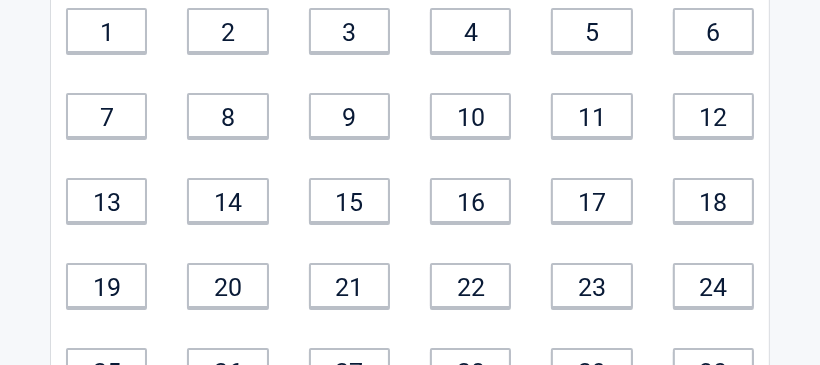 scroll, scrollTop: 293, scrollLeft: 0, axis: vertical 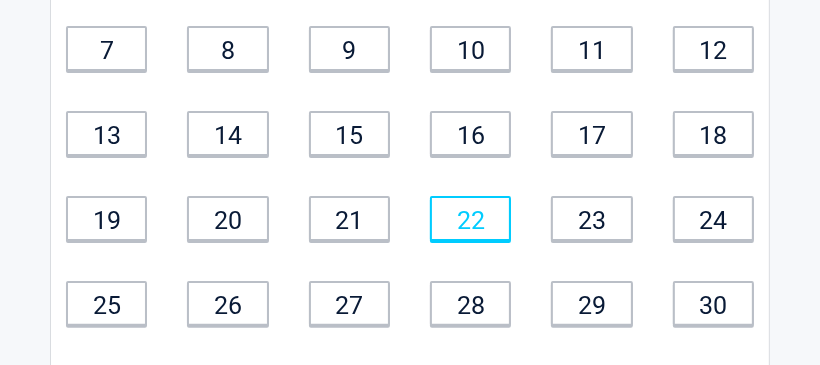 click on "22" at bounding box center (470, 218) 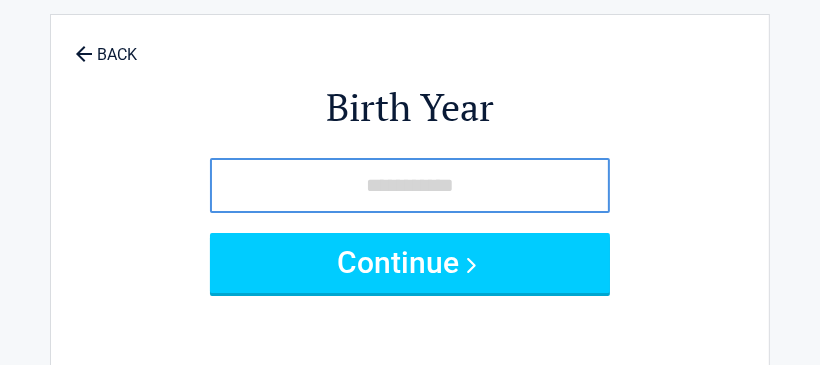 scroll, scrollTop: 0, scrollLeft: 0, axis: both 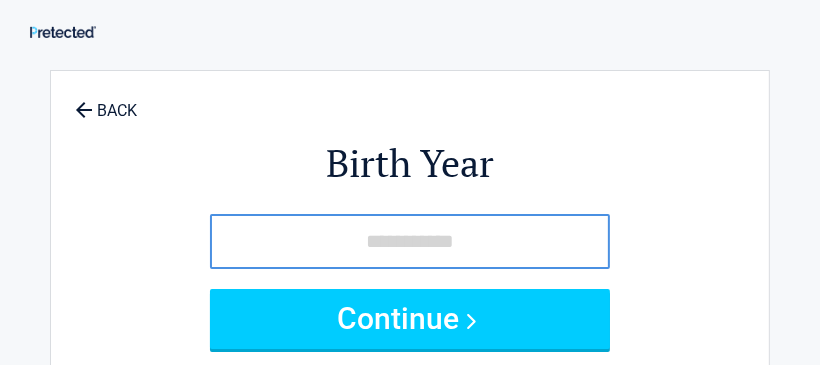 click at bounding box center [410, 241] 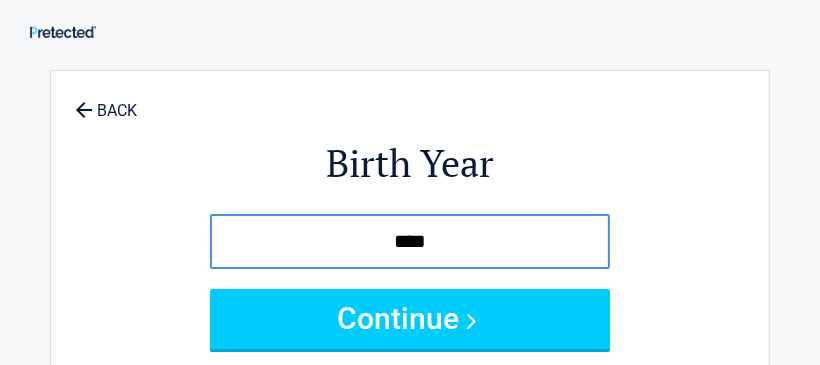 type on "****" 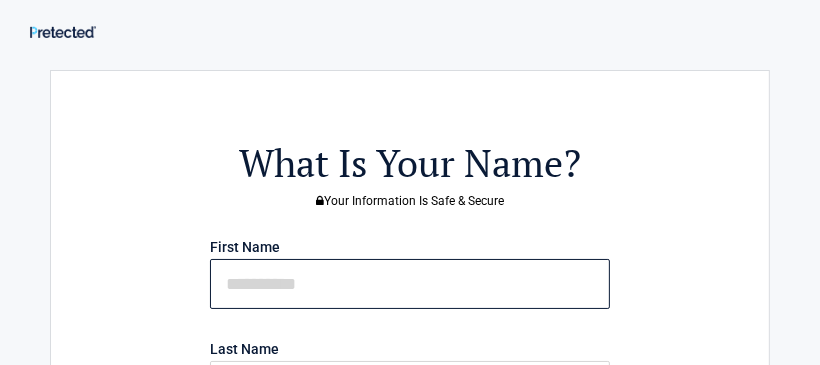 click at bounding box center [410, 284] 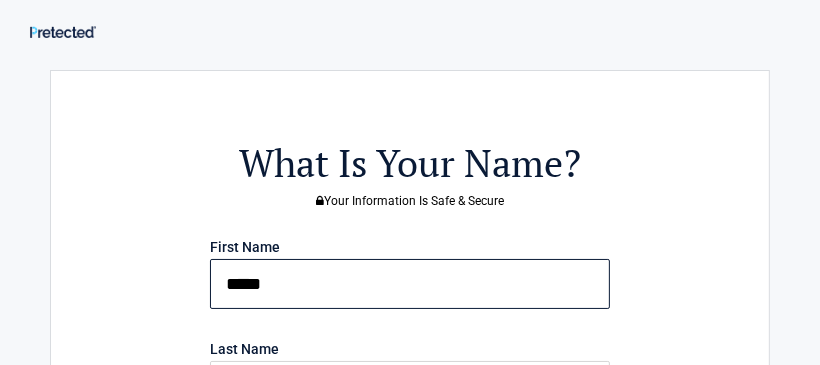 type on "*****" 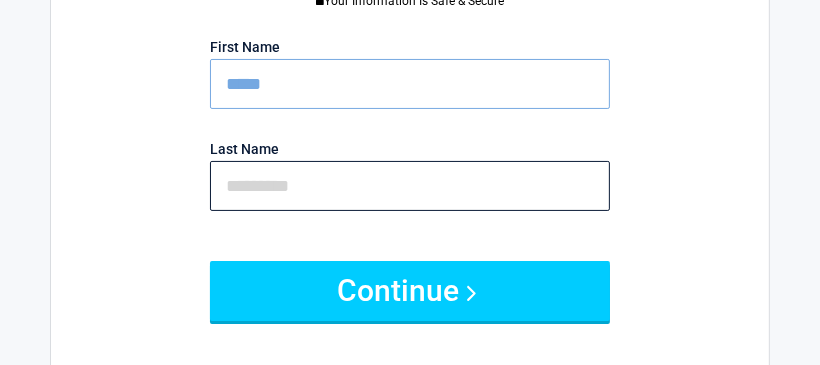 scroll, scrollTop: 202, scrollLeft: 0, axis: vertical 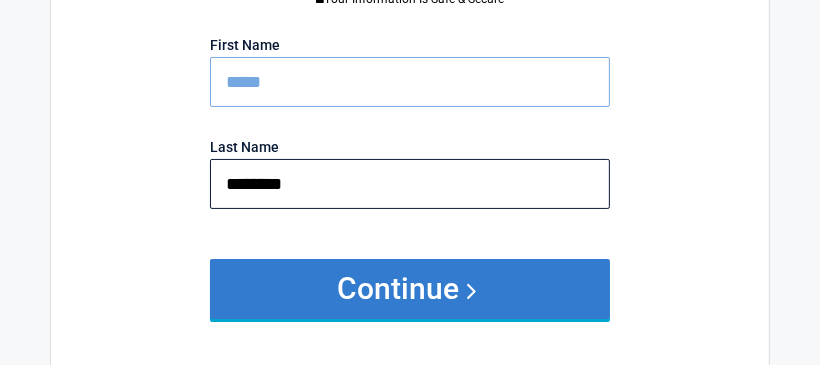 type on "********" 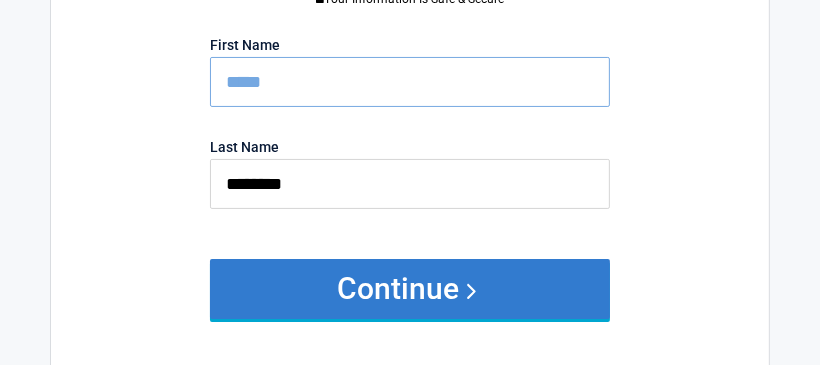 click on "Continue" at bounding box center (410, 289) 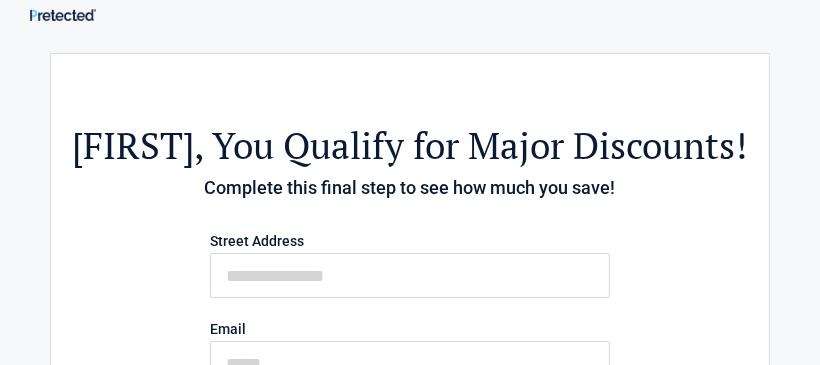 scroll, scrollTop: 0, scrollLeft: 0, axis: both 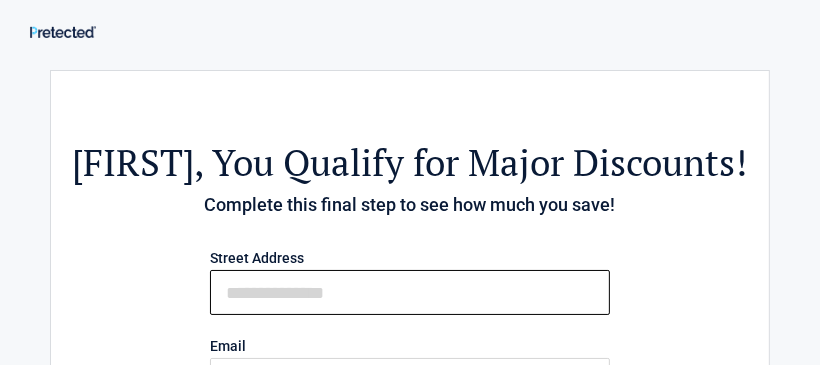 click on "First Name" at bounding box center [410, 292] 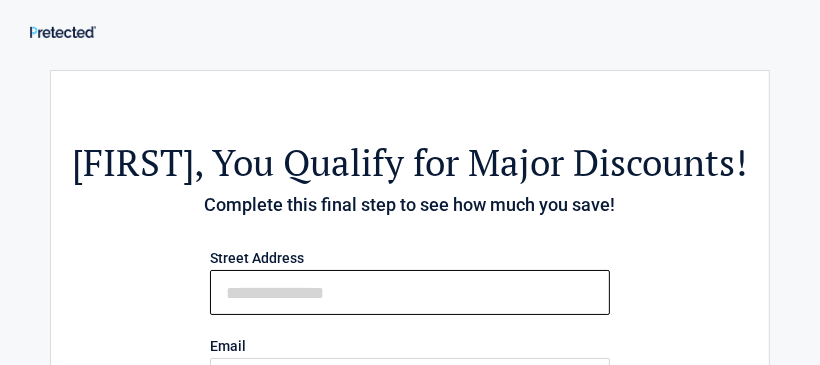 type on "**********" 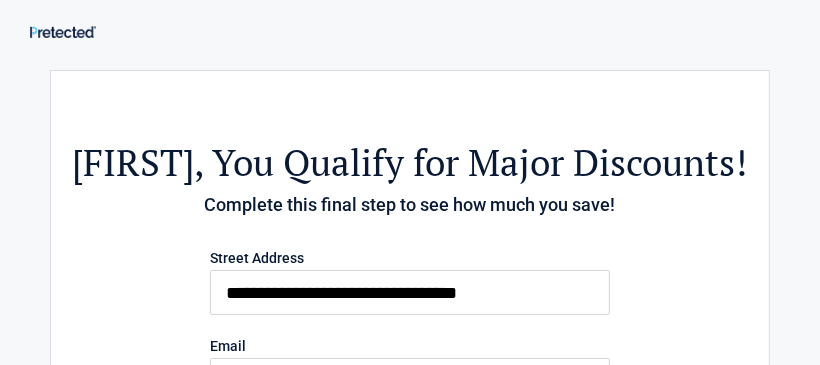 type on "**********" 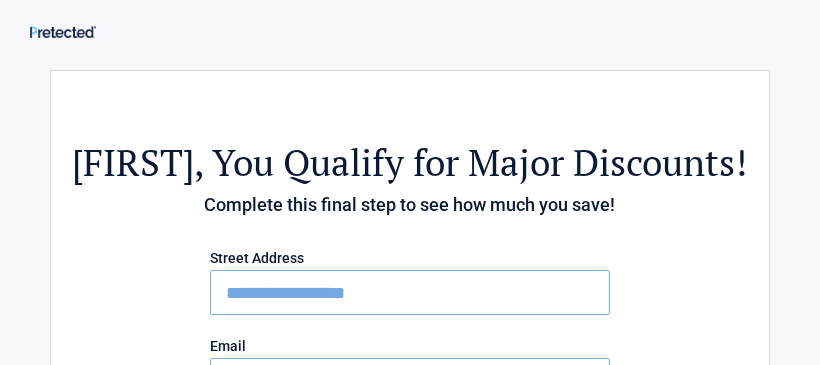 drag, startPoint x: 471, startPoint y: 293, endPoint x: 1, endPoint y: 303, distance: 470.10638 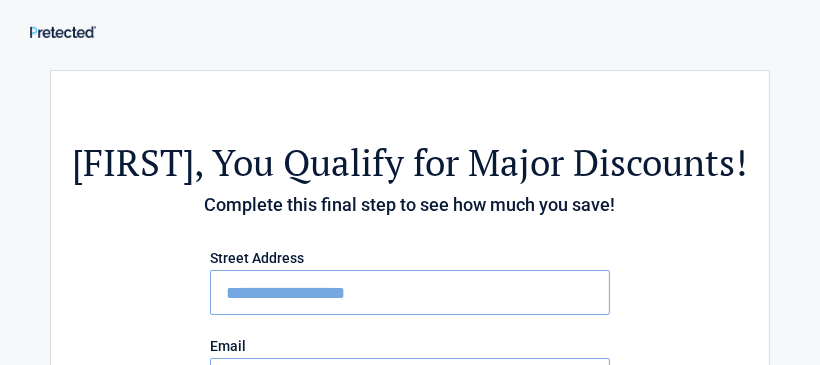 drag, startPoint x: 479, startPoint y: 300, endPoint x: 95, endPoint y: 256, distance: 386.5126 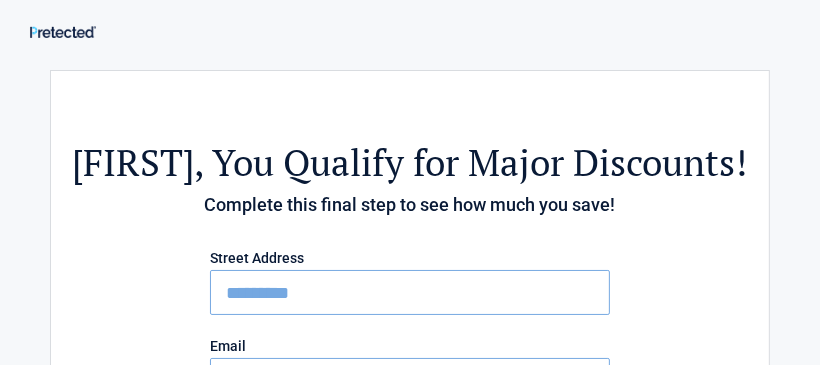 type on "*********" 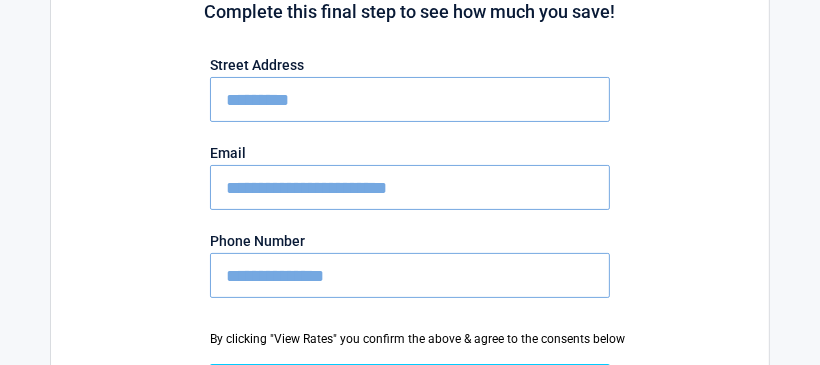 scroll, scrollTop: 197, scrollLeft: 0, axis: vertical 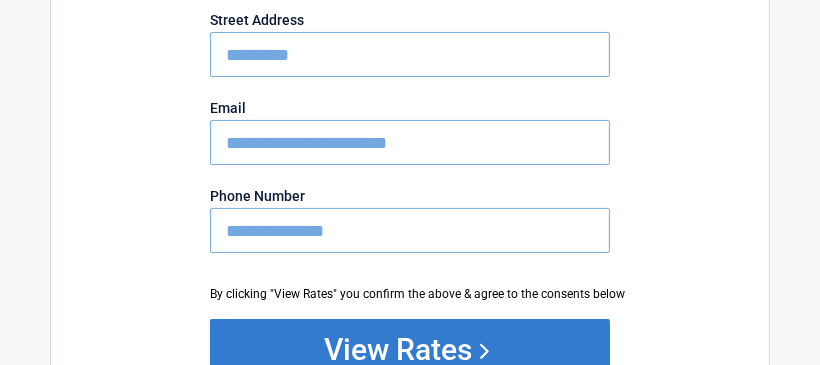type on "**********" 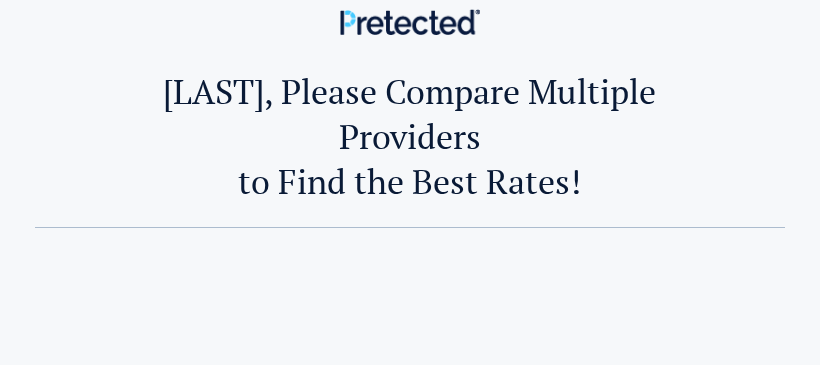 scroll, scrollTop: 0, scrollLeft: 0, axis: both 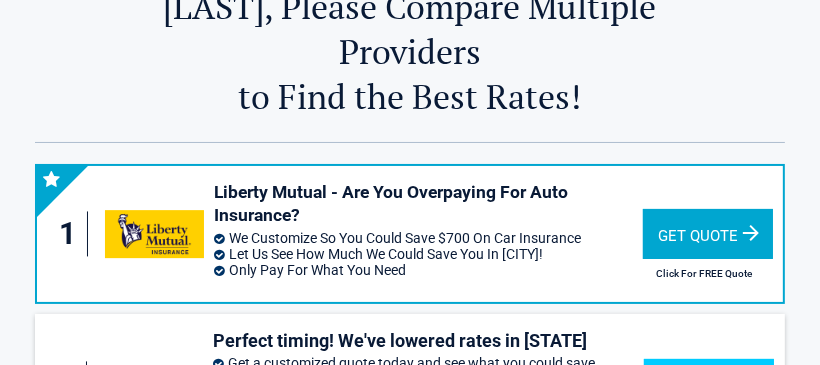 click on "Get Quote" at bounding box center (708, 234) 